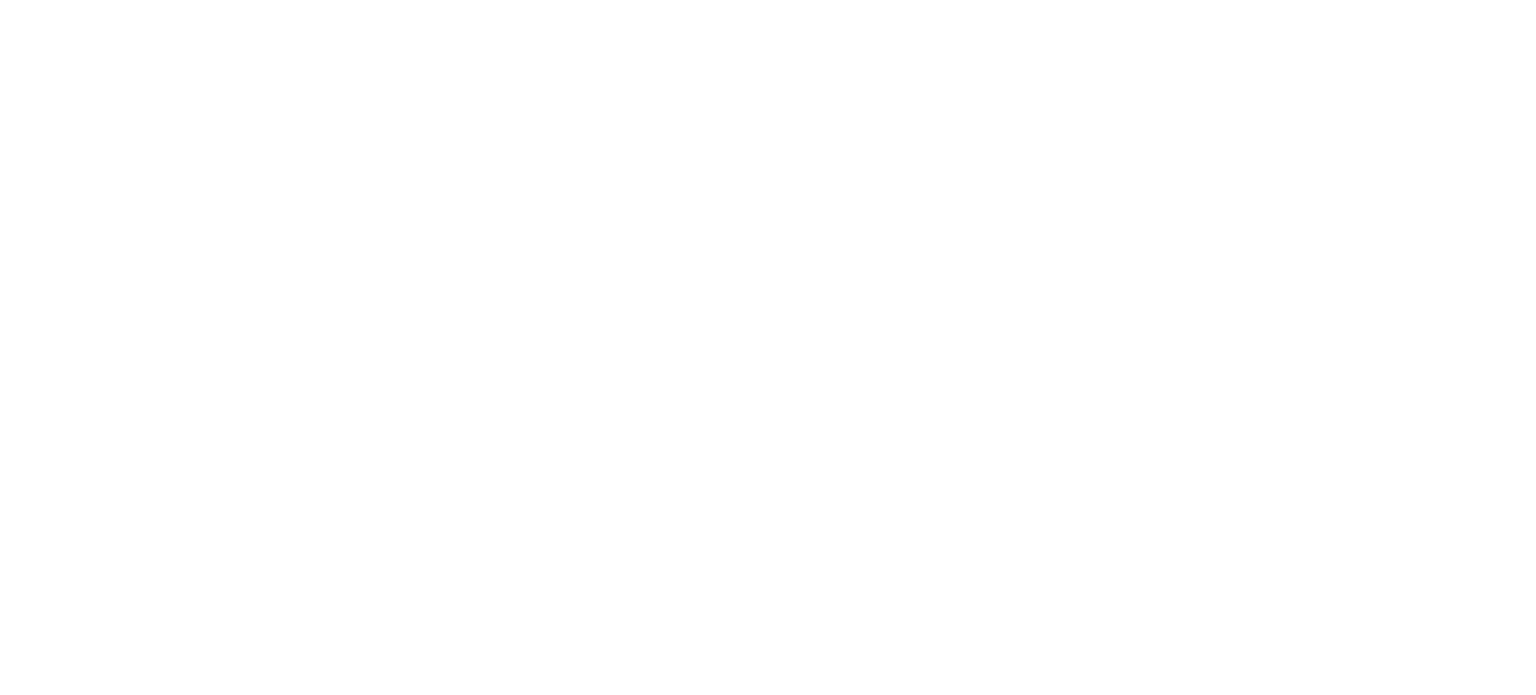 scroll, scrollTop: 0, scrollLeft: 0, axis: both 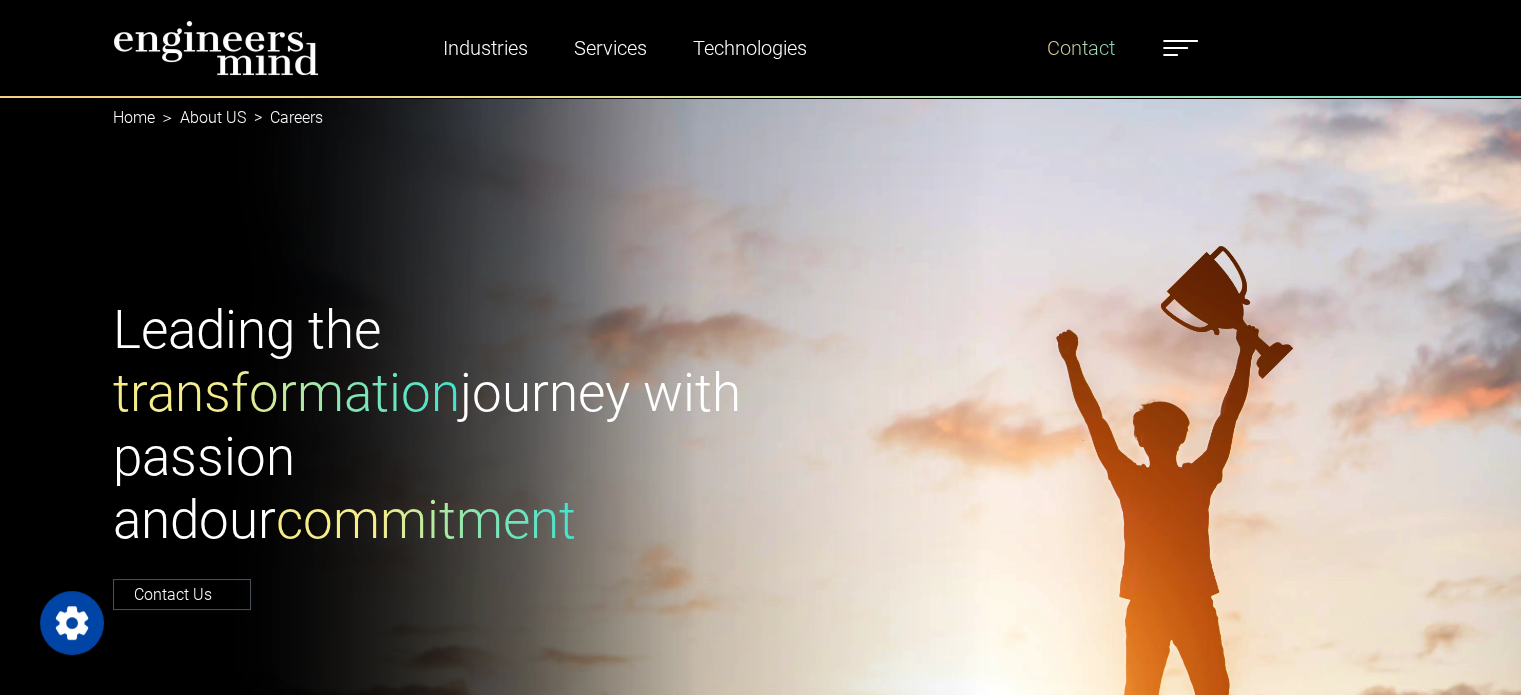 click on "Contact" at bounding box center [1081, 48] 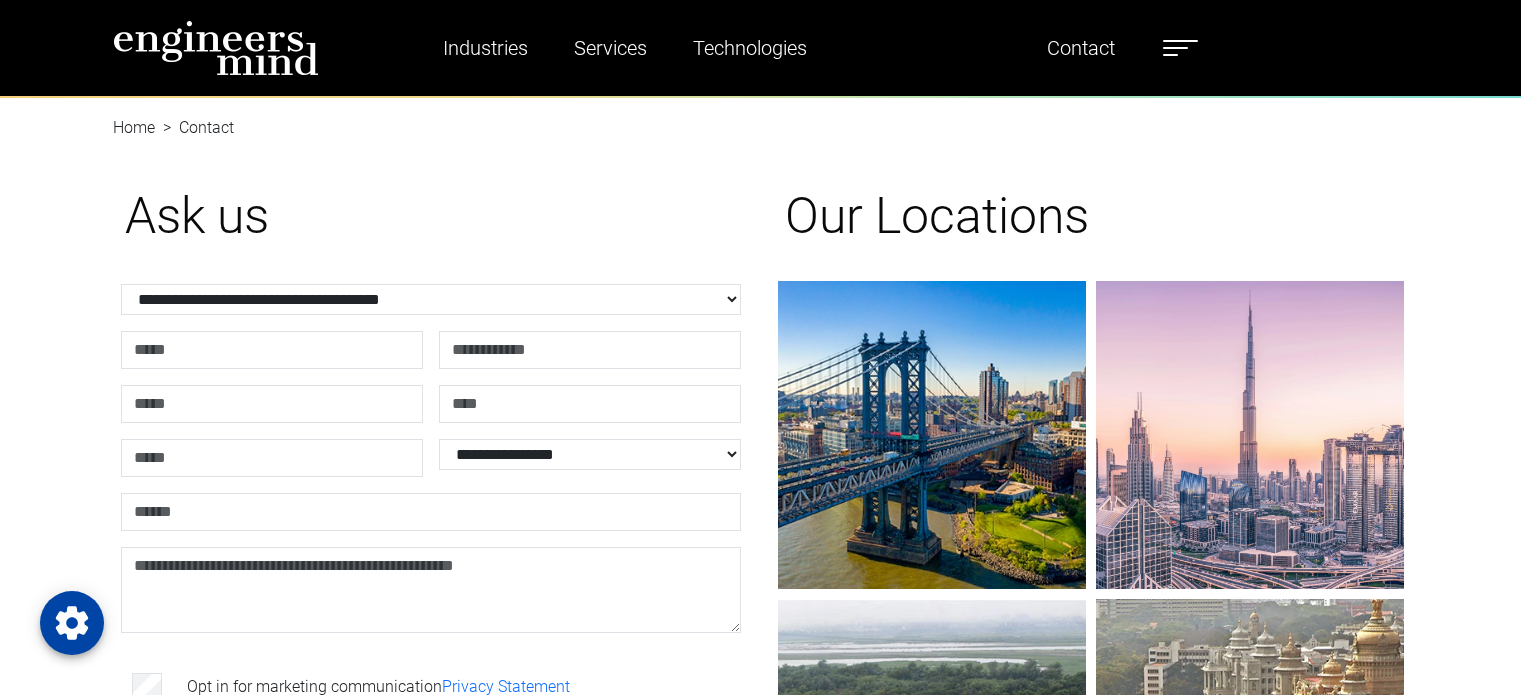 scroll, scrollTop: 0, scrollLeft: 0, axis: both 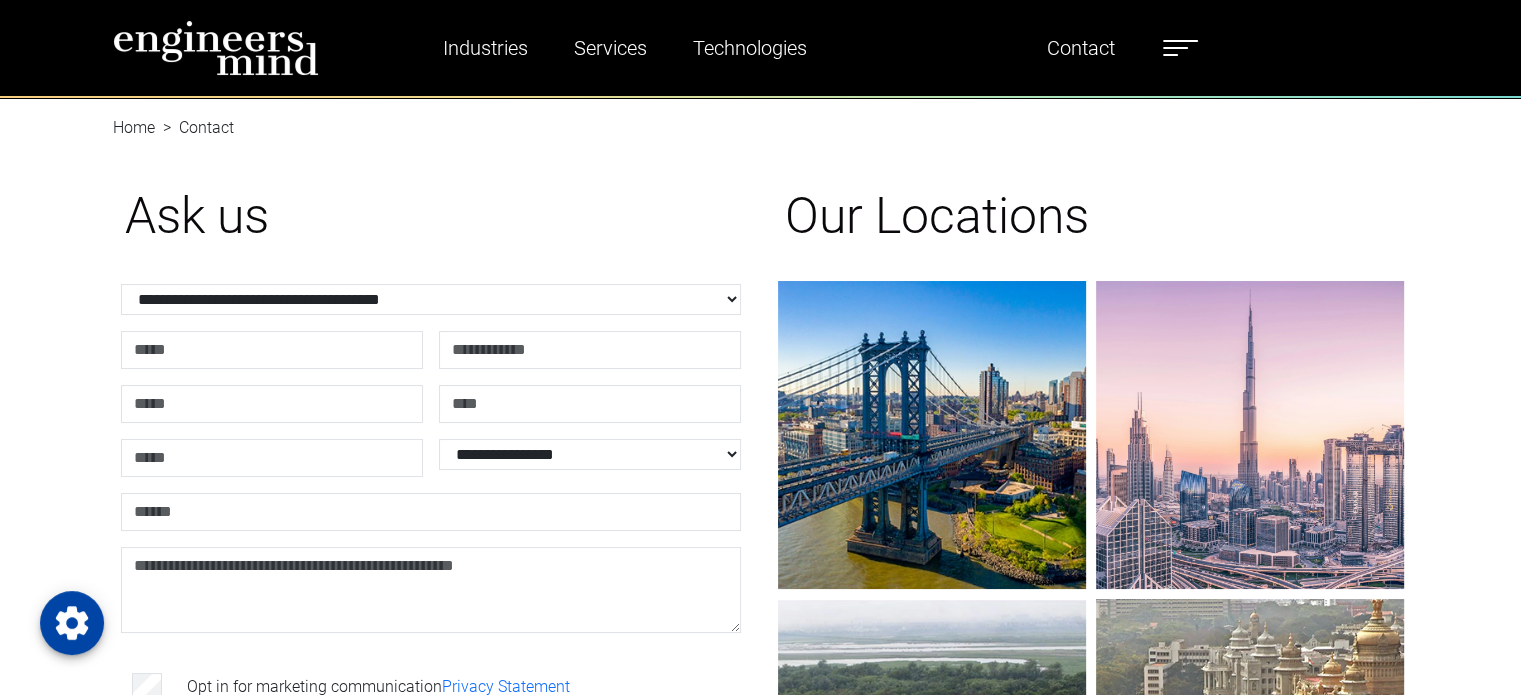 drag, startPoint x: 1530, startPoint y: 177, endPoint x: 1535, endPoint y: 49, distance: 128.09763 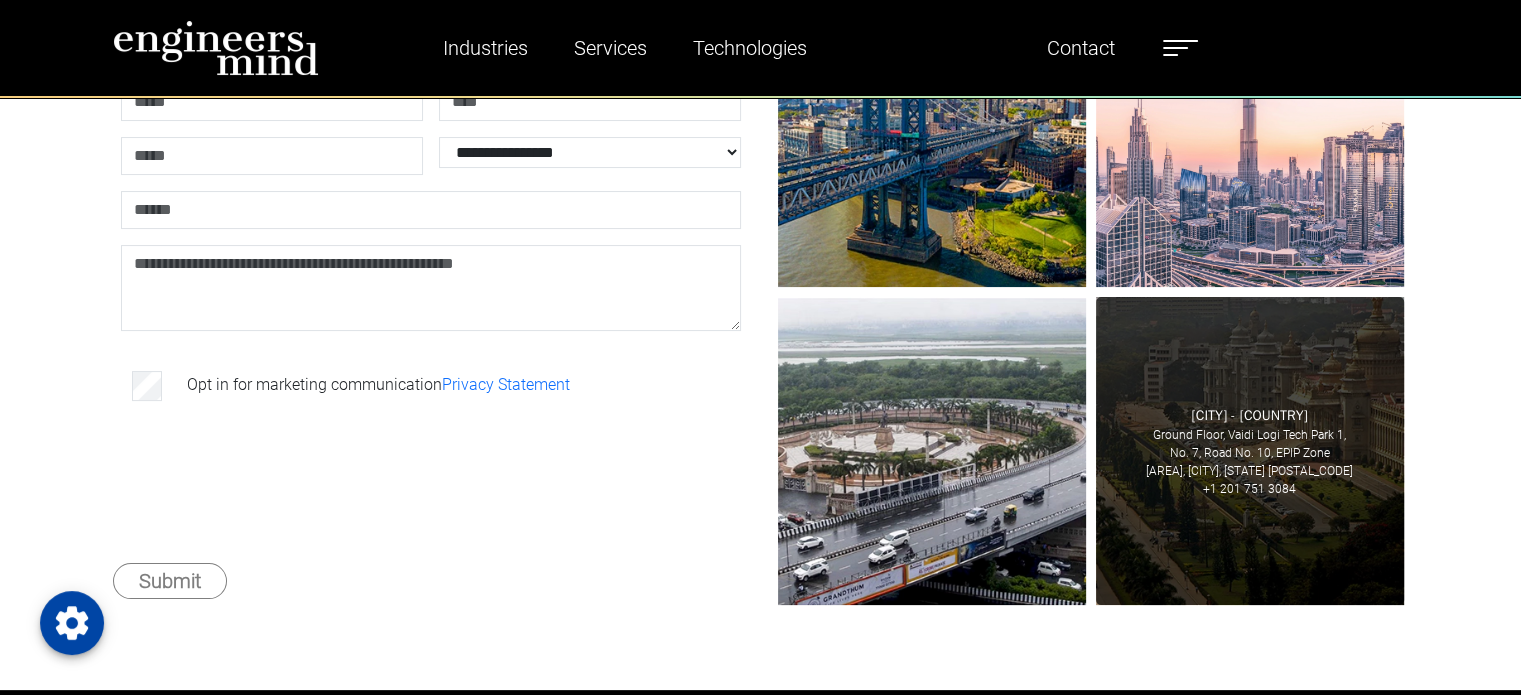 scroll, scrollTop: 306, scrollLeft: 0, axis: vertical 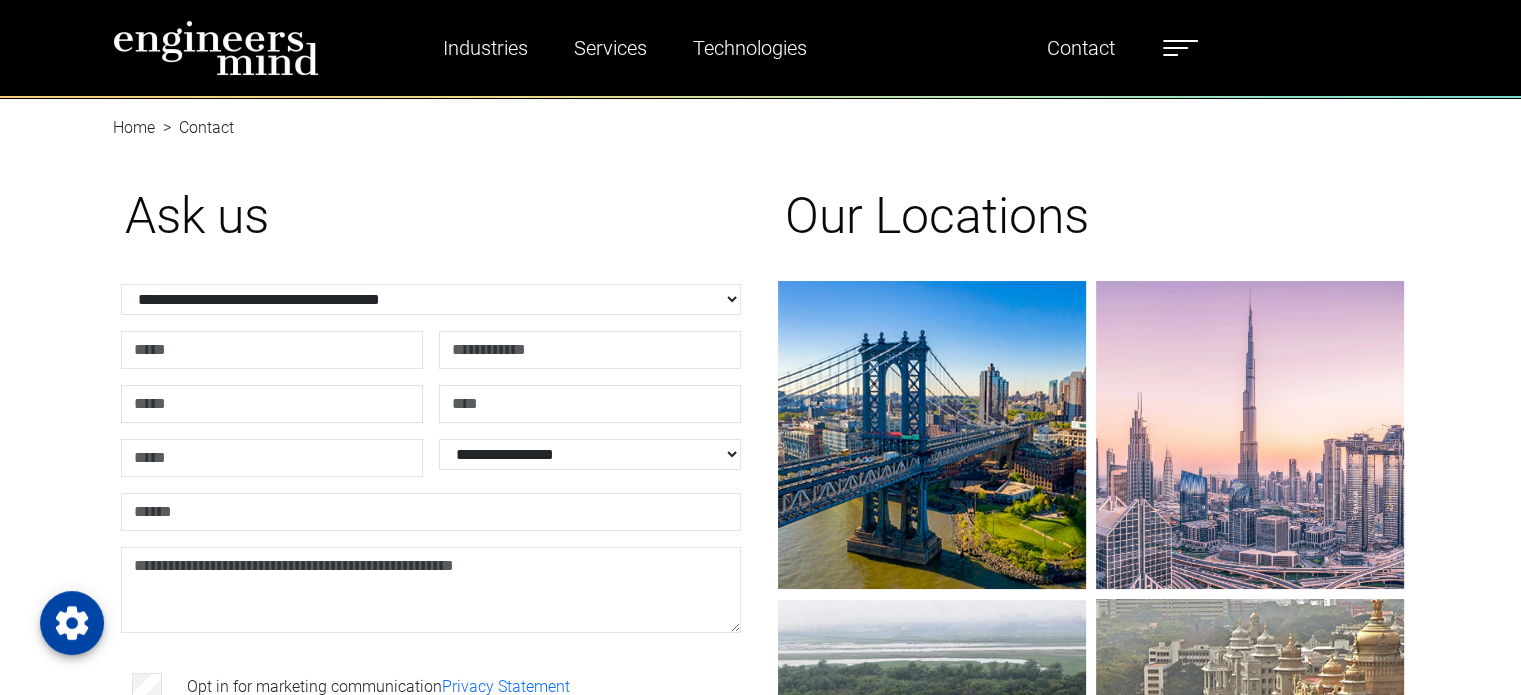type on "*******" 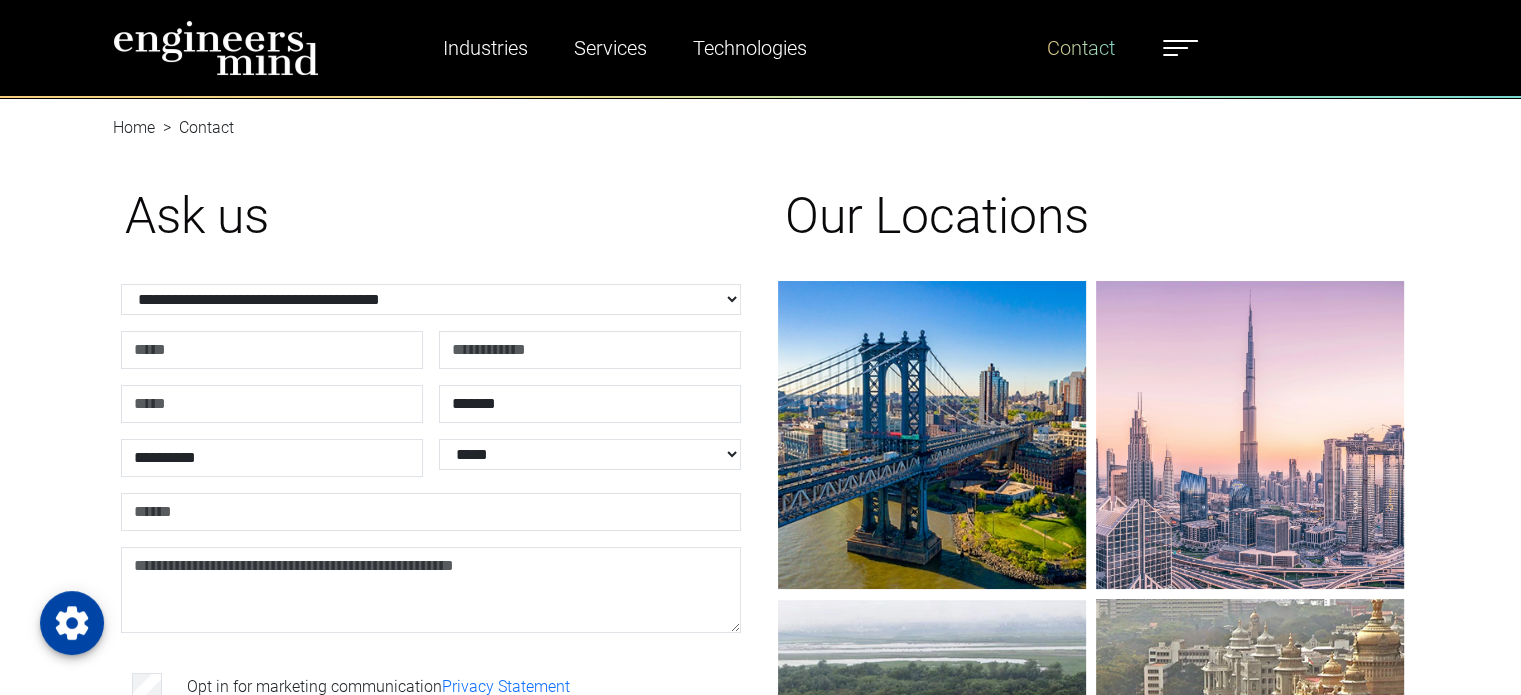type on "*******" 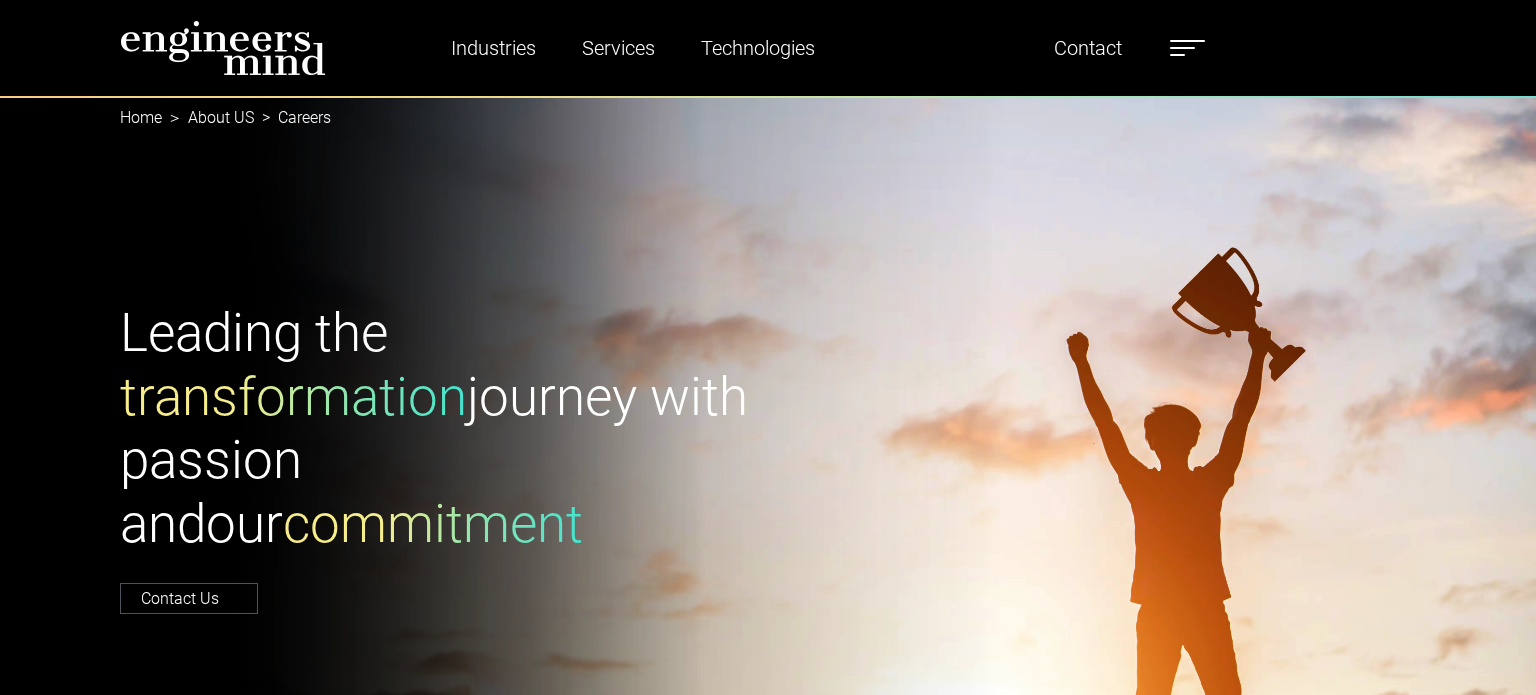 select on "*****" 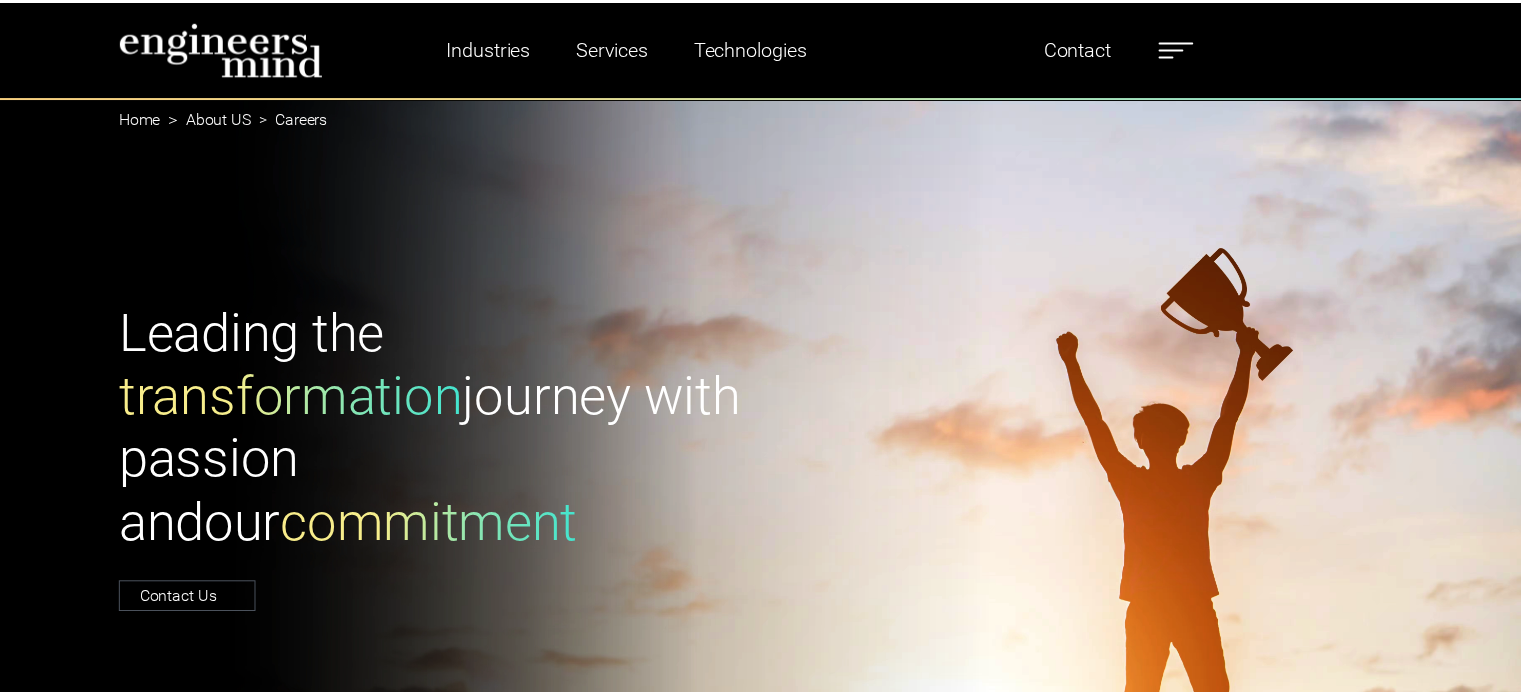 scroll, scrollTop: 0, scrollLeft: 0, axis: both 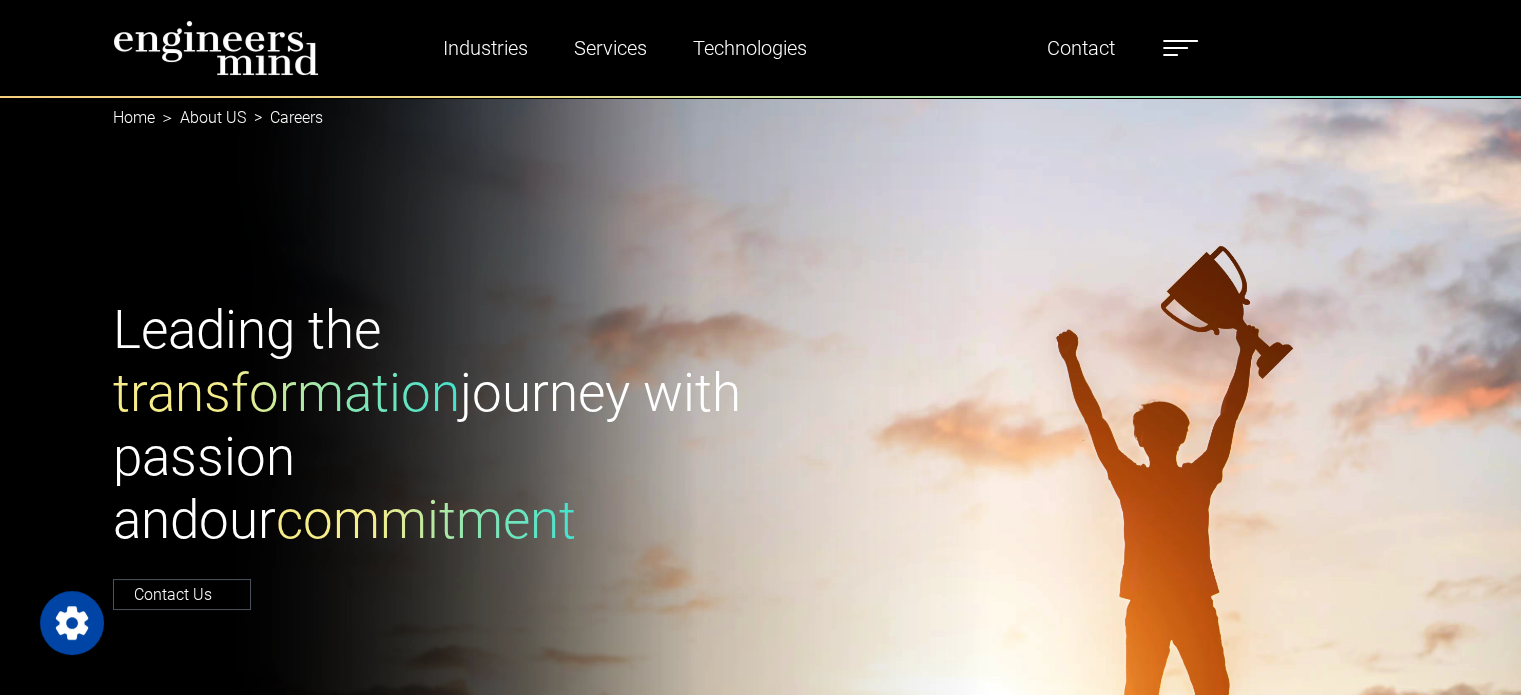 click at bounding box center (1180, 48) 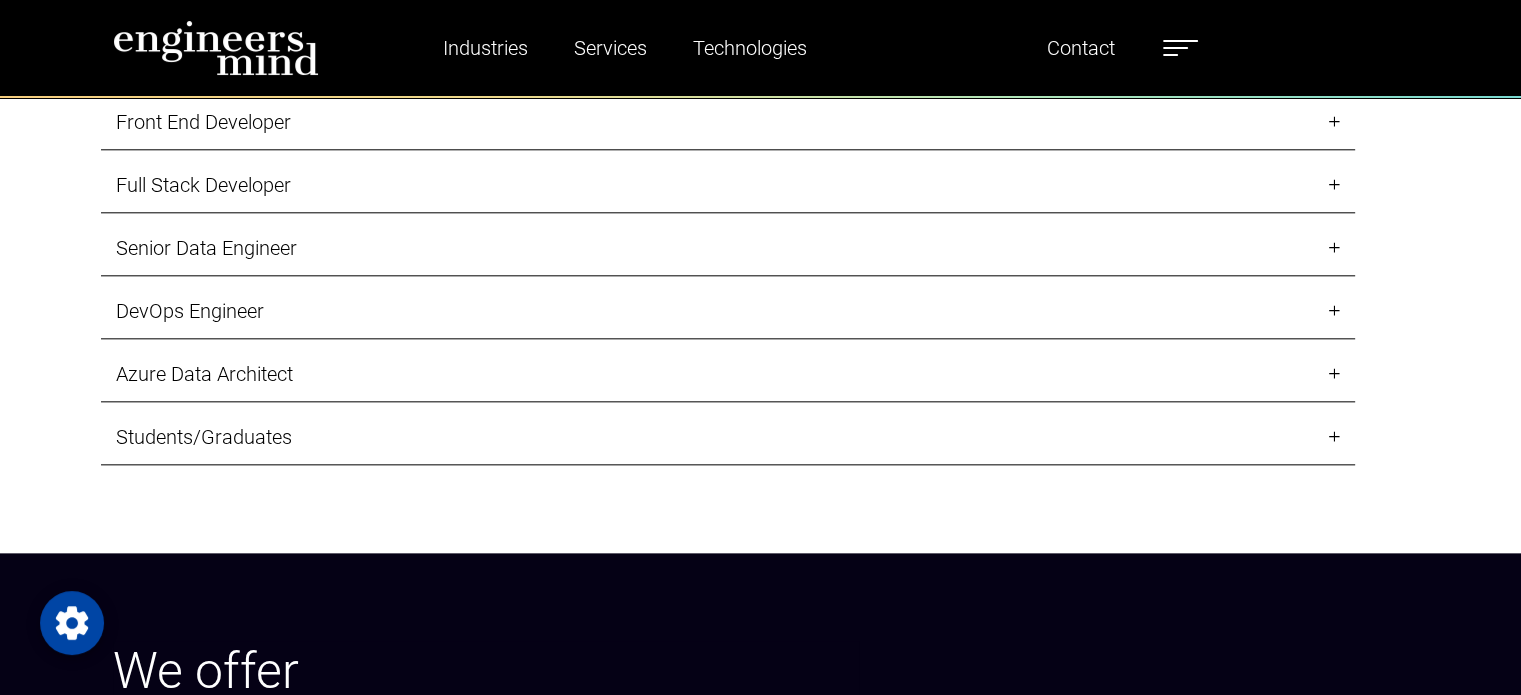 scroll, scrollTop: 2008, scrollLeft: 0, axis: vertical 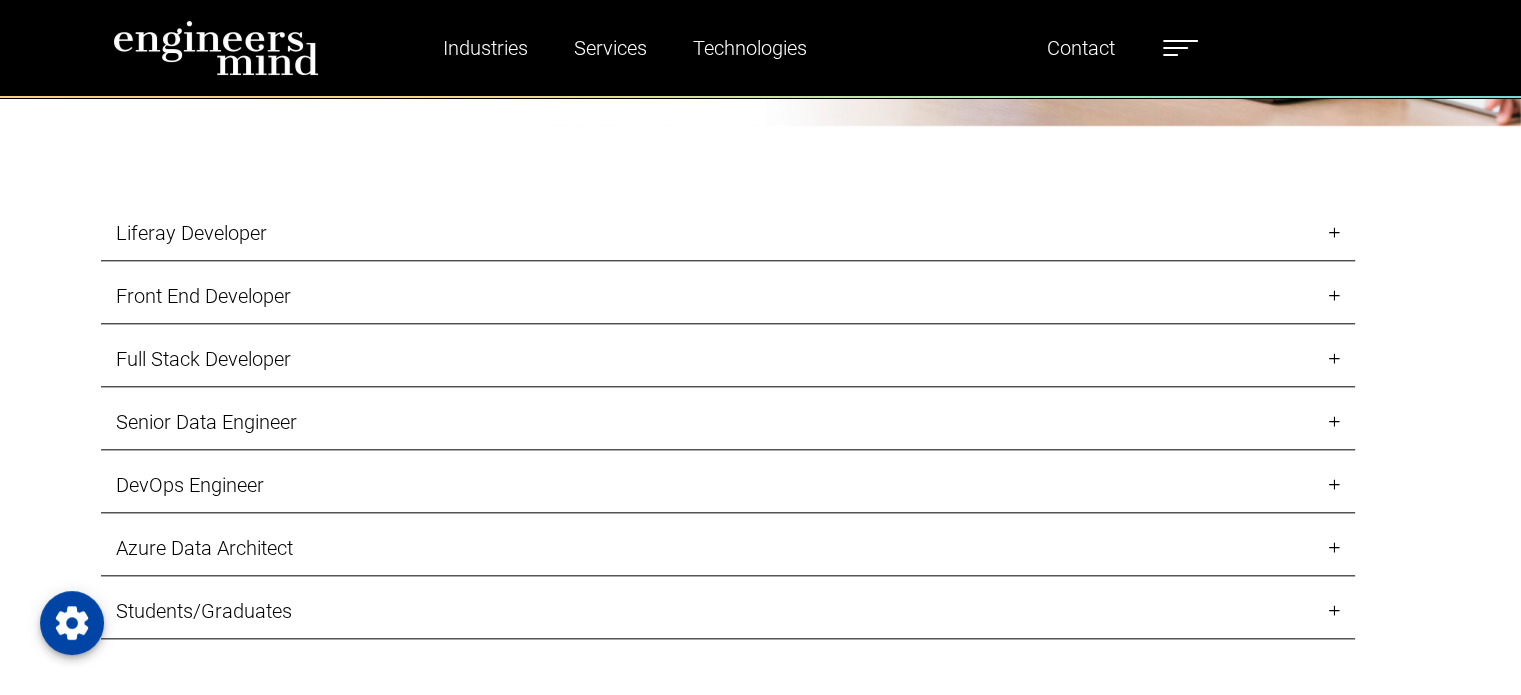 click on "Front End Developer" at bounding box center [728, 296] 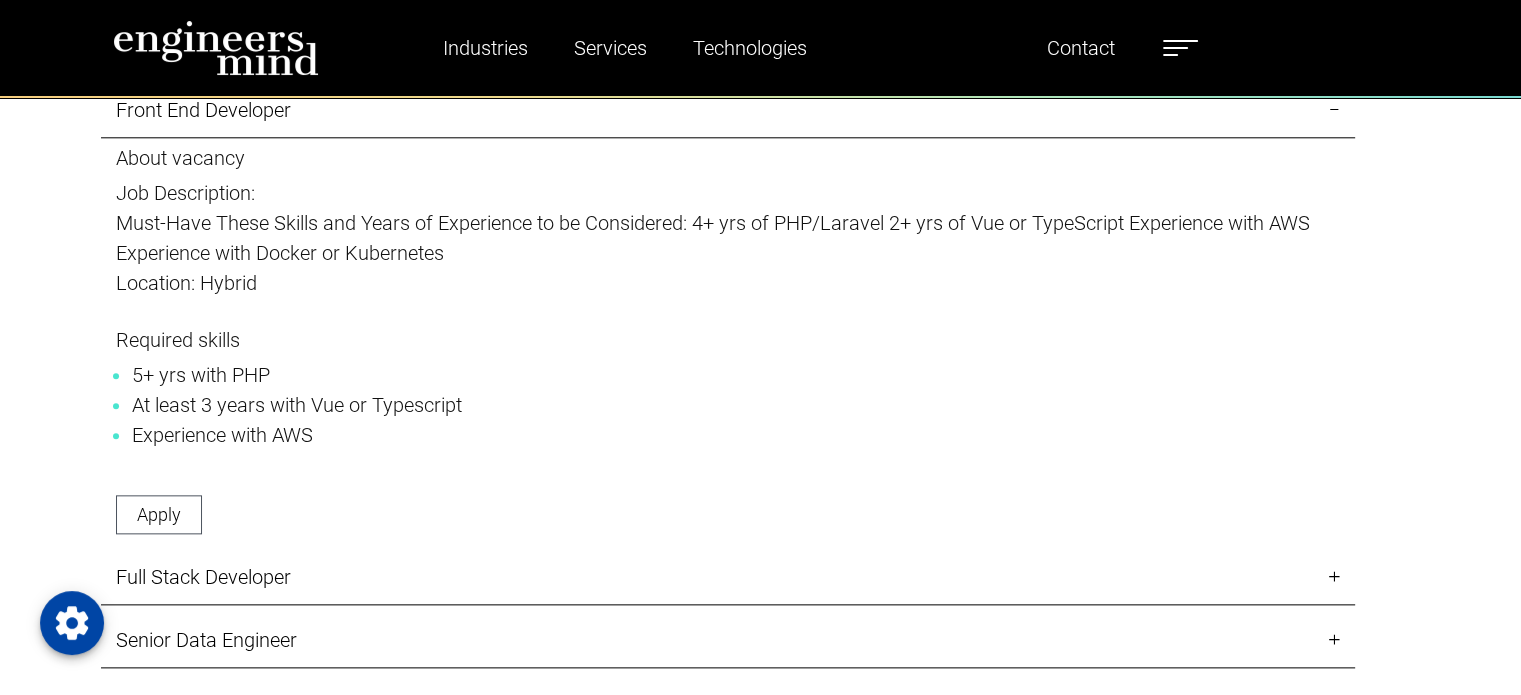 scroll, scrollTop: 2204, scrollLeft: 0, axis: vertical 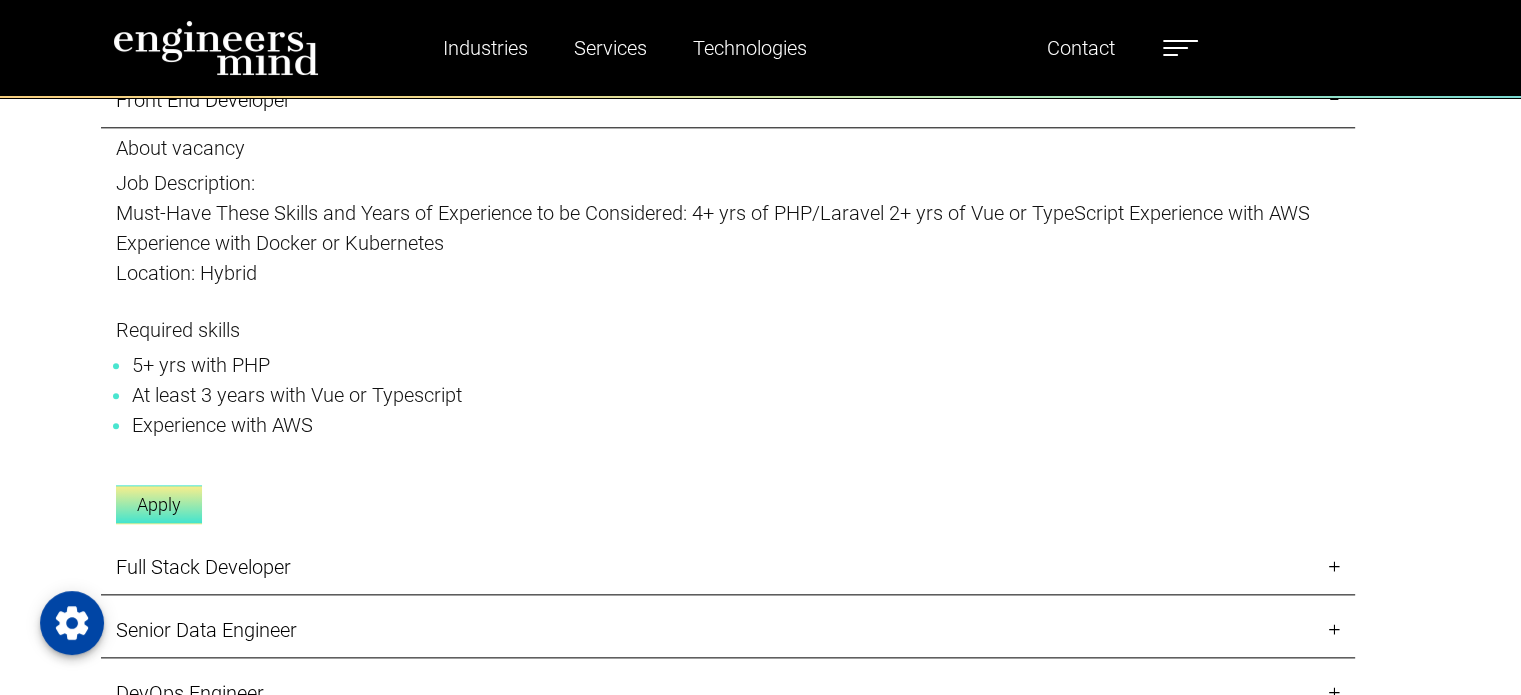 click on "Apply" at bounding box center (159, 504) 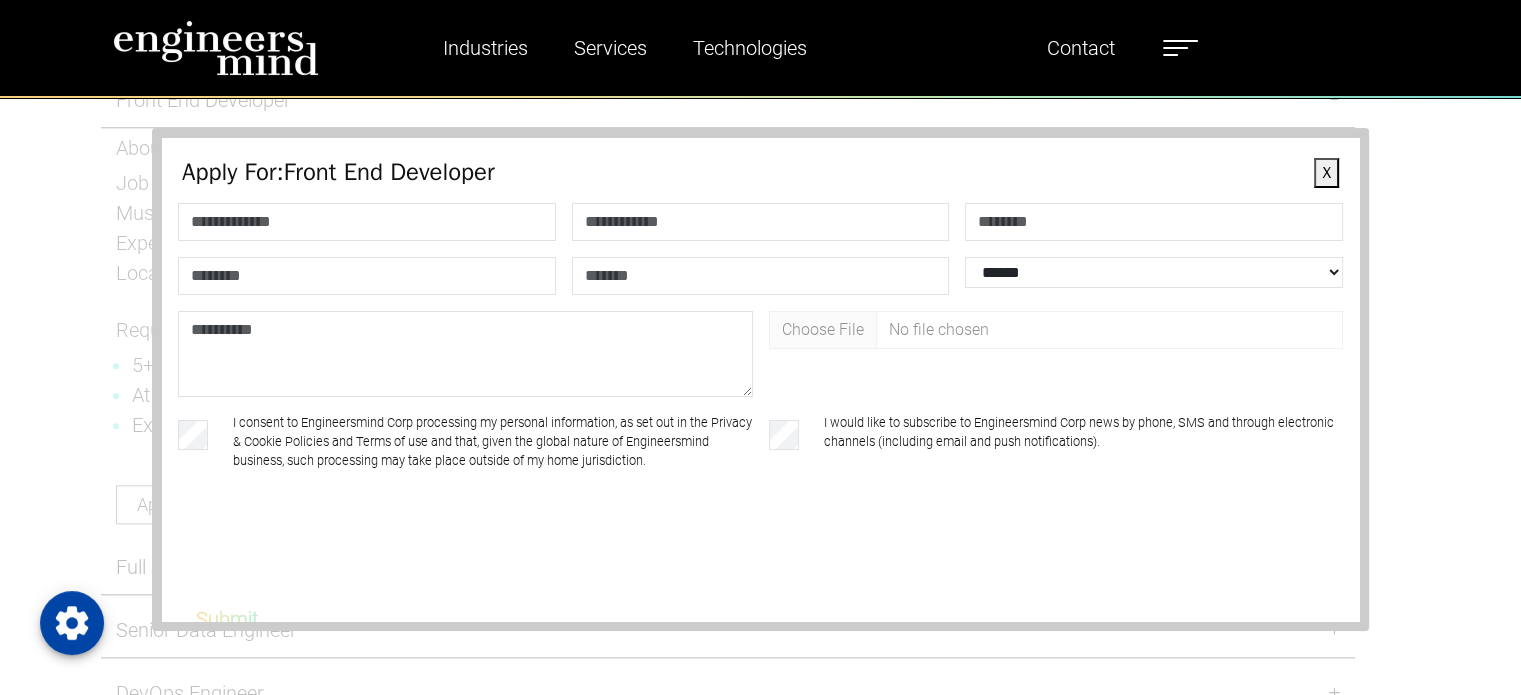 click on "X" at bounding box center [1326, 173] 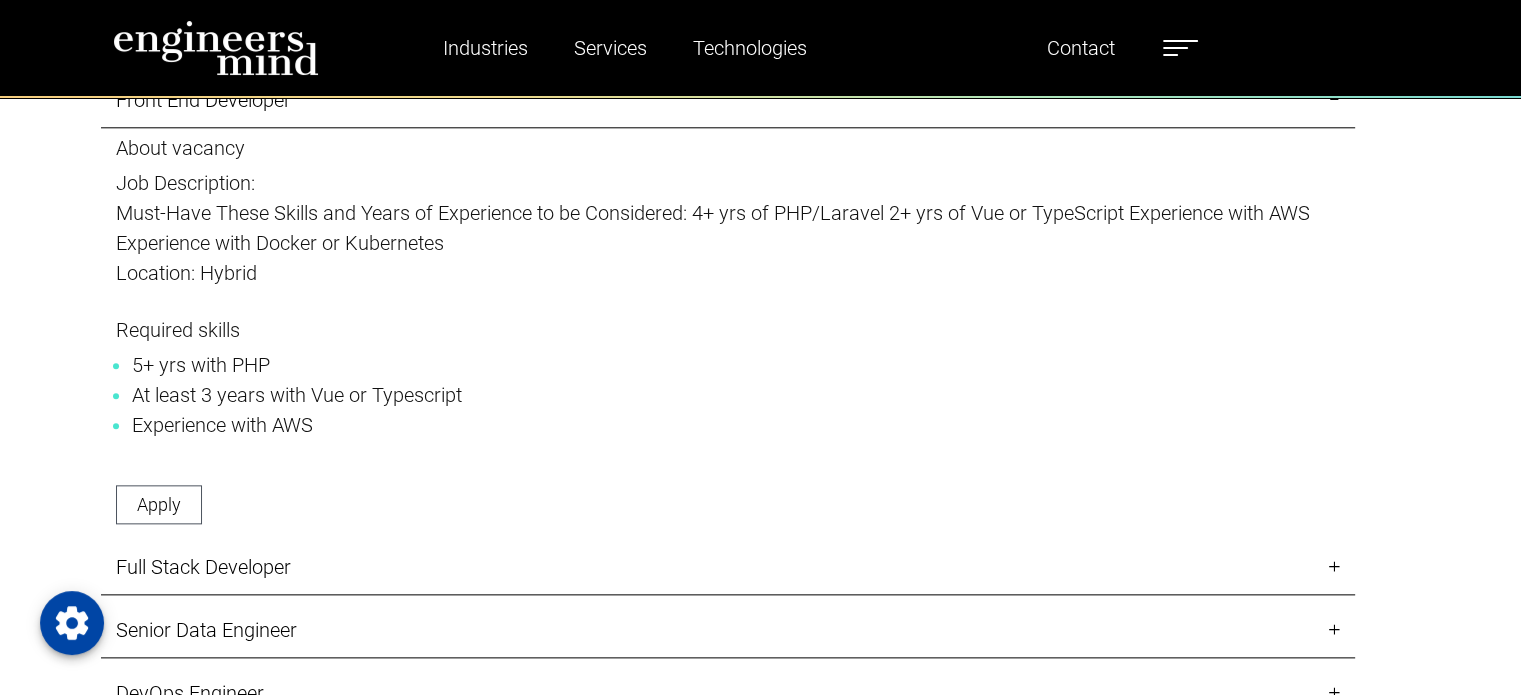 scroll, scrollTop: 2592, scrollLeft: 0, axis: vertical 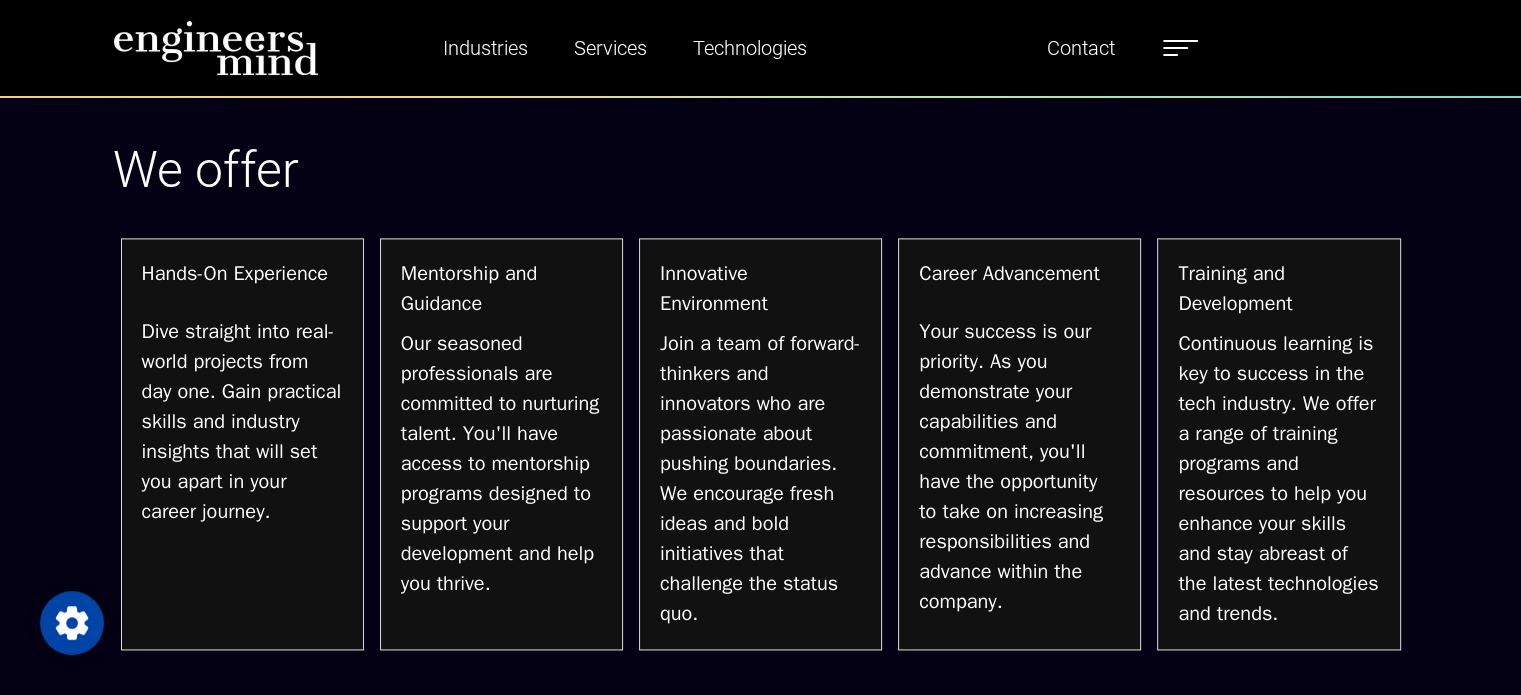 type on "*******" 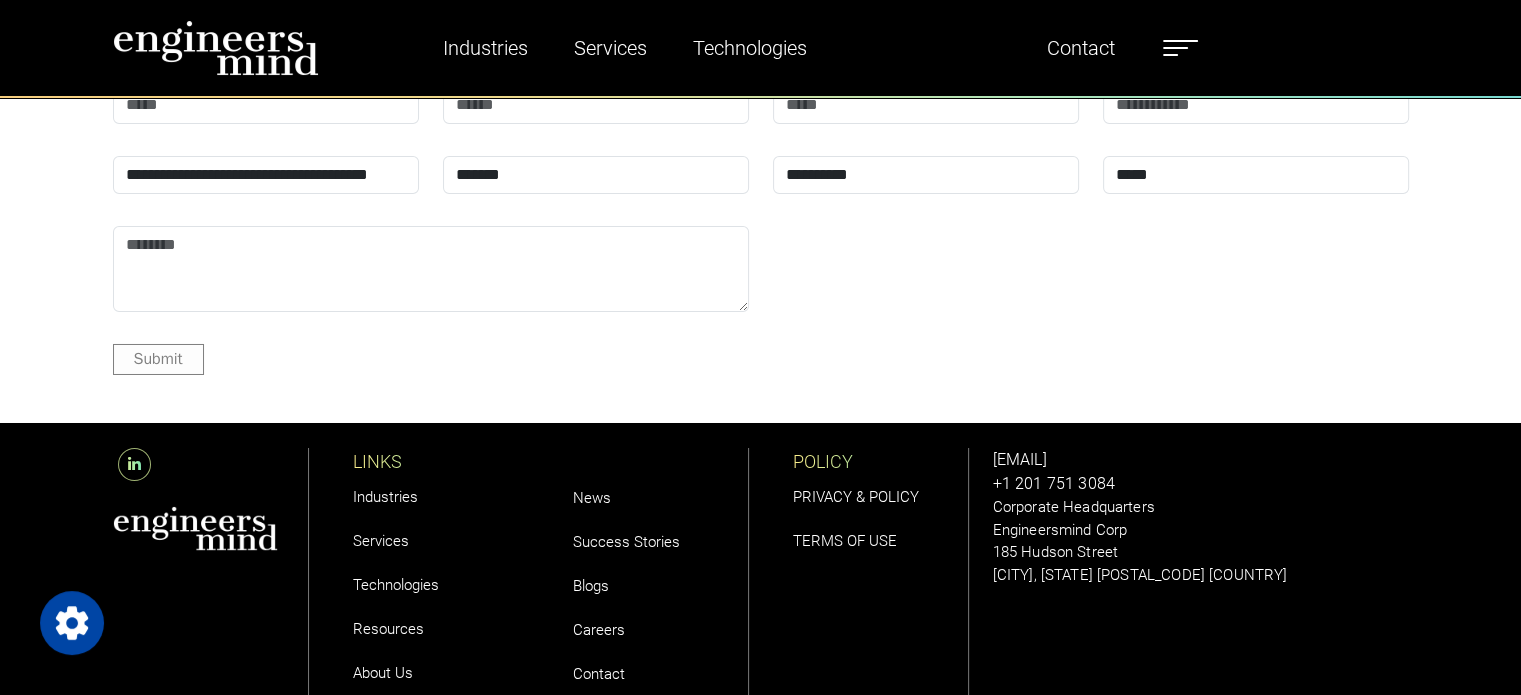 scroll, scrollTop: 7142, scrollLeft: 0, axis: vertical 